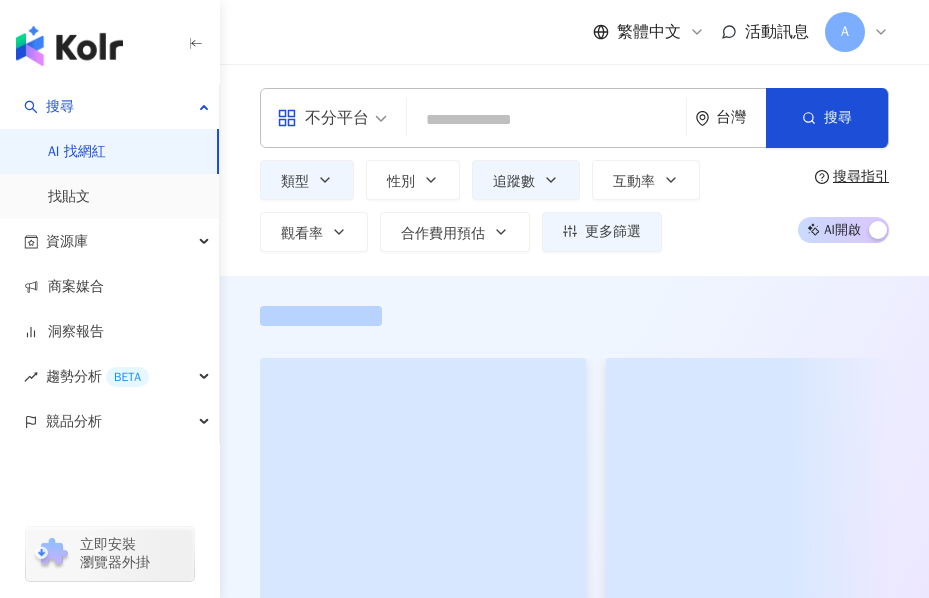 scroll, scrollTop: 0, scrollLeft: 0, axis: both 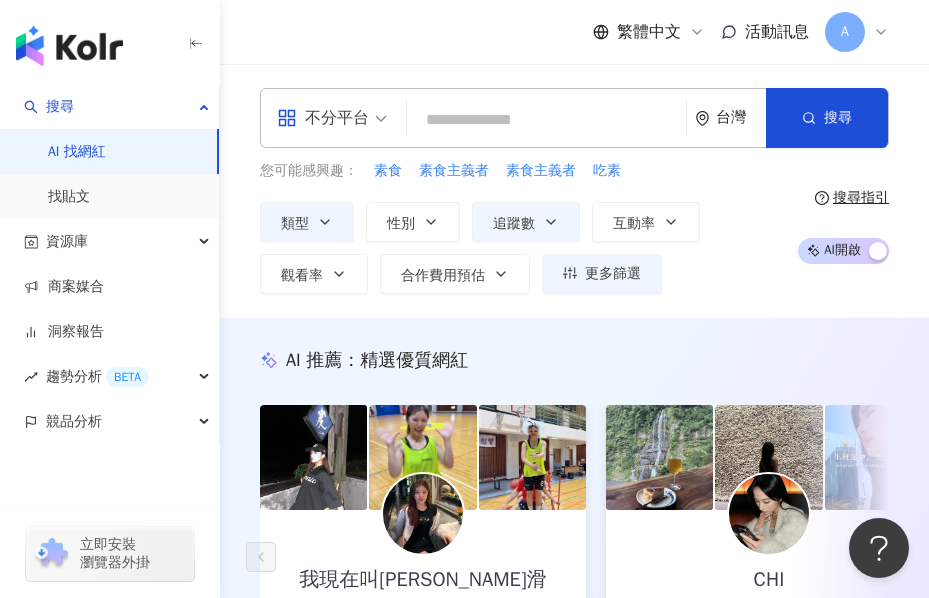 click at bounding box center (546, 120) 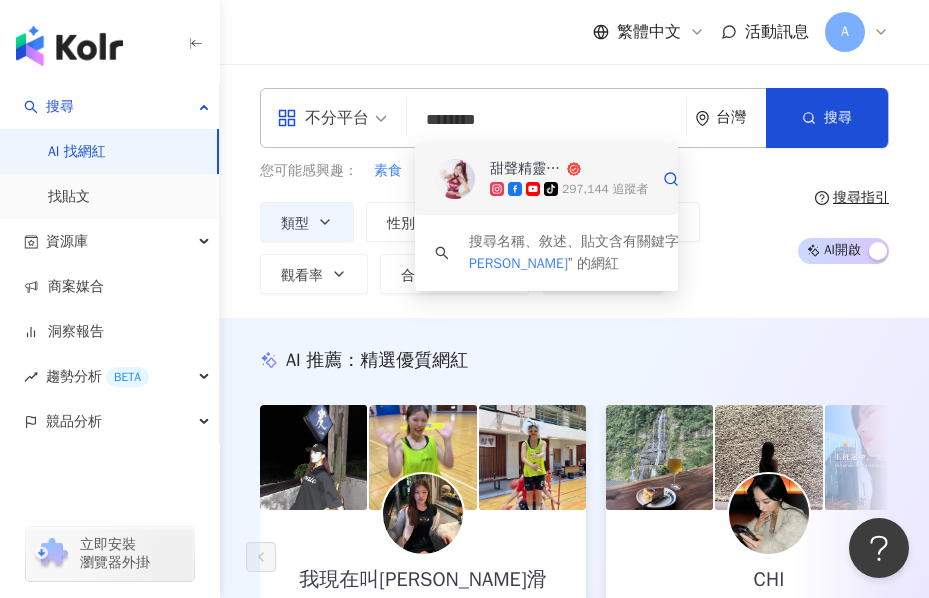 click on "297,144   追蹤者" at bounding box center (605, 189) 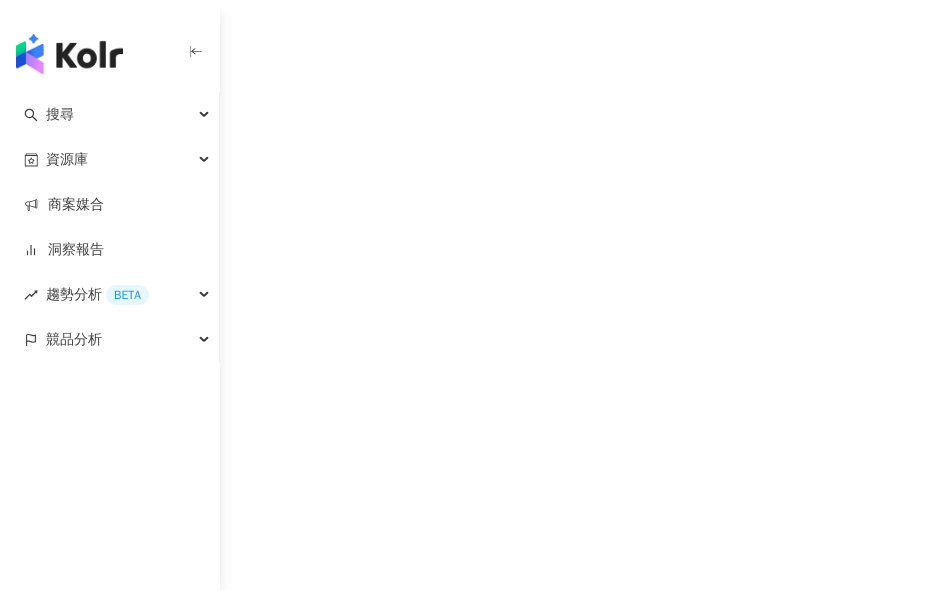 scroll, scrollTop: 0, scrollLeft: 0, axis: both 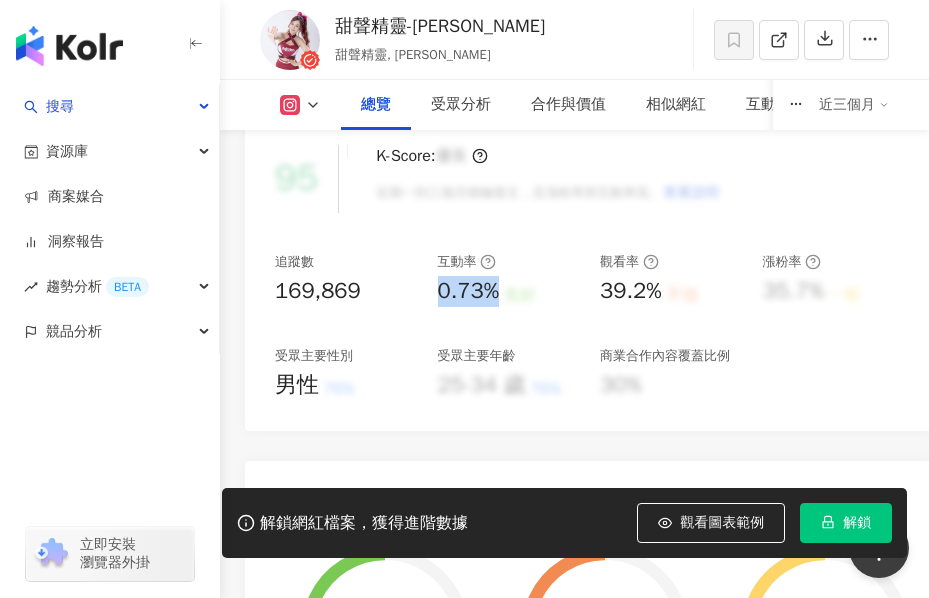 drag, startPoint x: 437, startPoint y: 296, endPoint x: 498, endPoint y: 304, distance: 61.522354 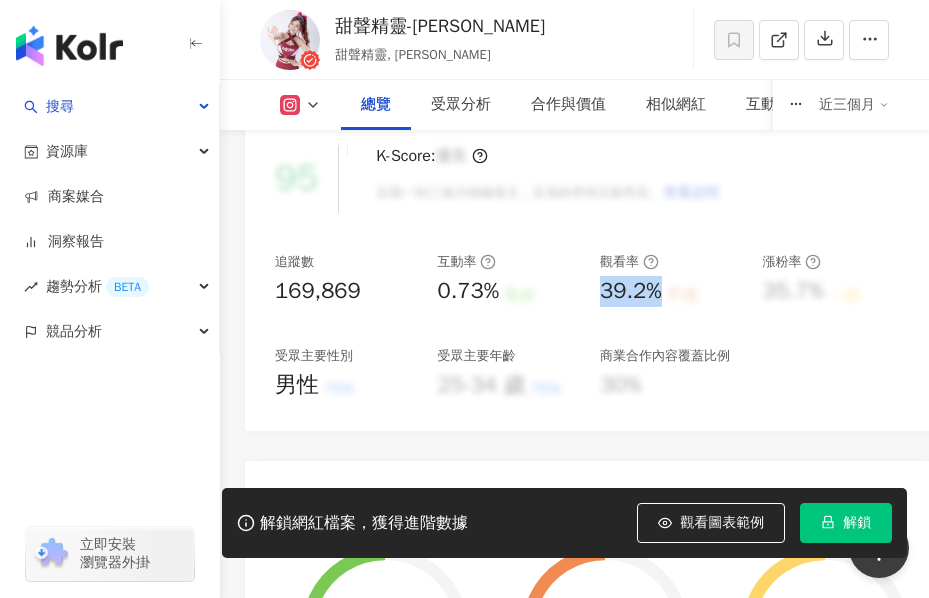 drag, startPoint x: 599, startPoint y: 293, endPoint x: 665, endPoint y: 295, distance: 66.0303 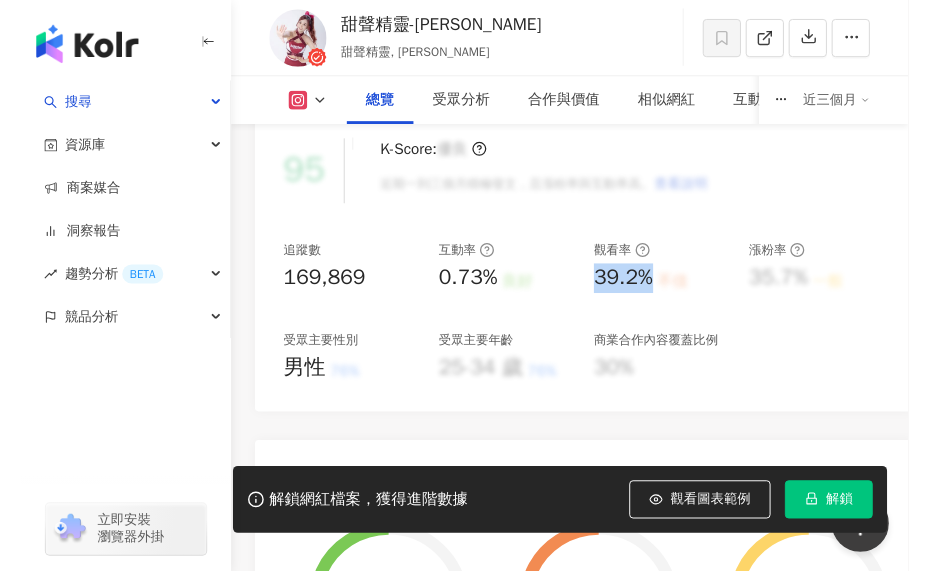 scroll, scrollTop: 453, scrollLeft: 0, axis: vertical 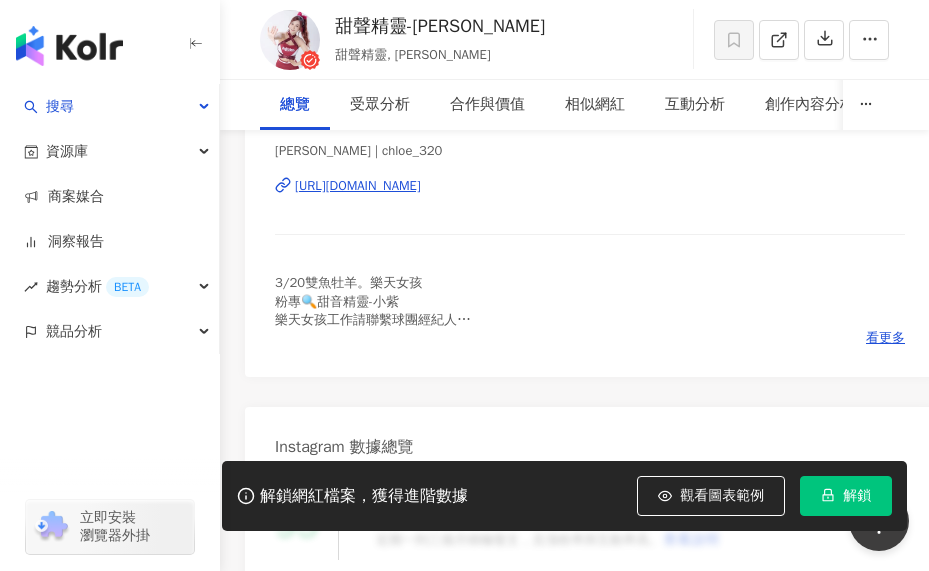 click at bounding box center (338, -422) 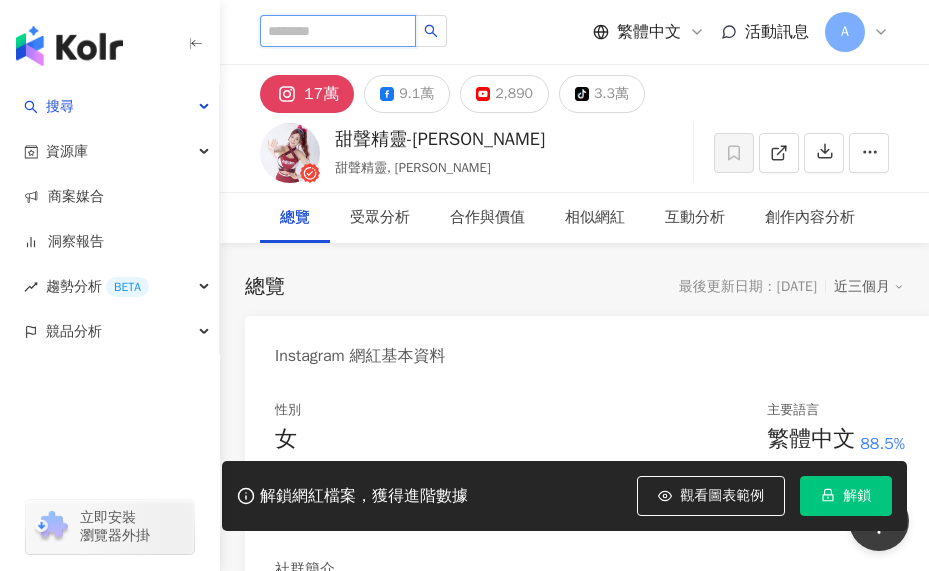 paste on "**********" 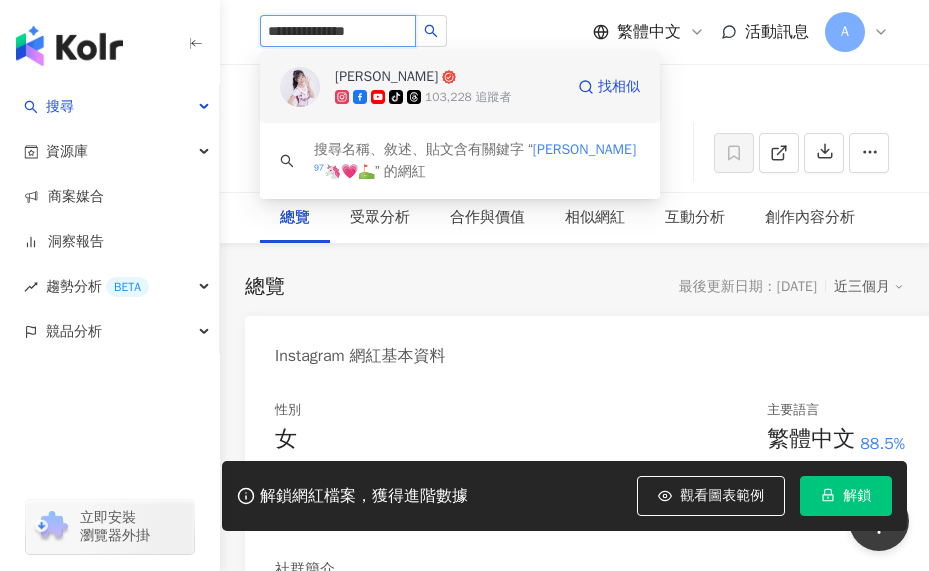 click on "溫妮" at bounding box center [400, 77] 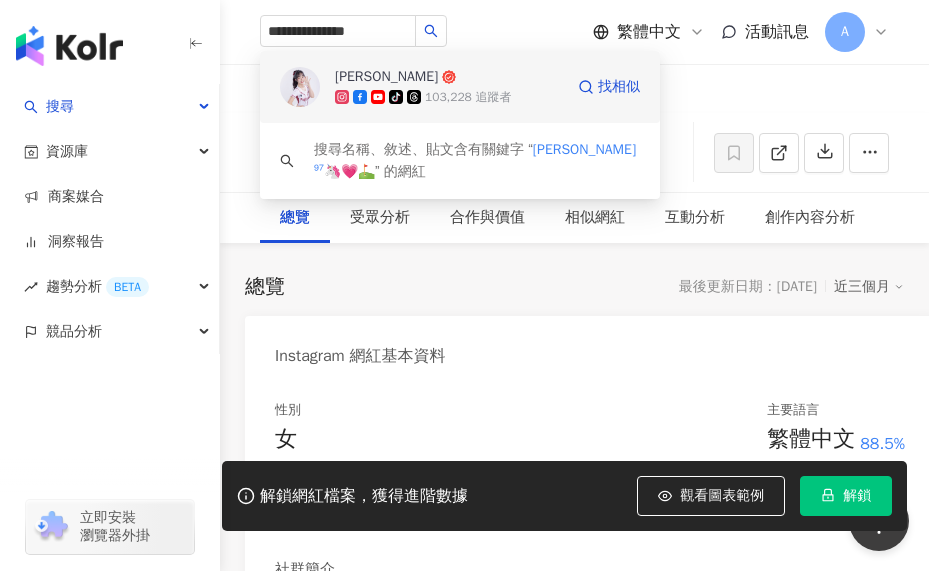 type 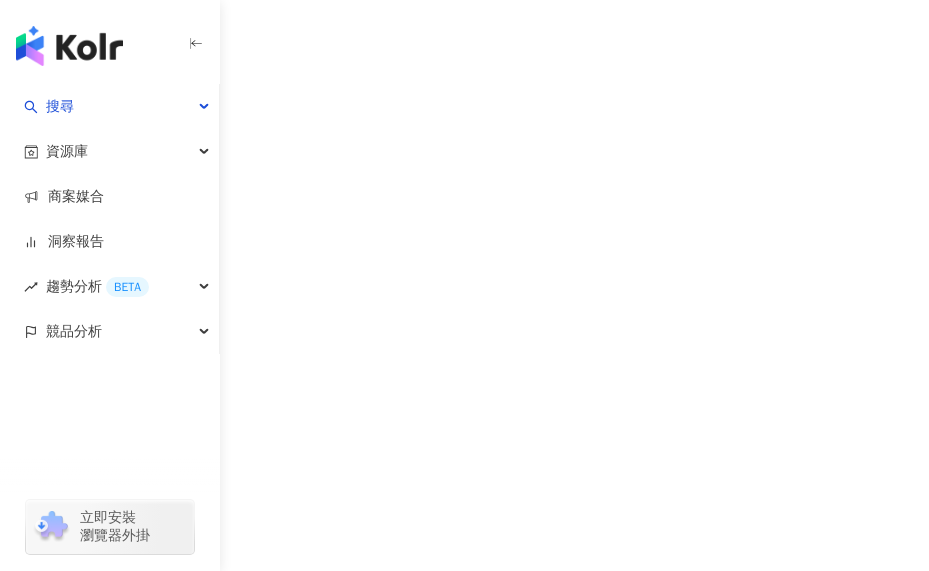 scroll, scrollTop: 0, scrollLeft: 0, axis: both 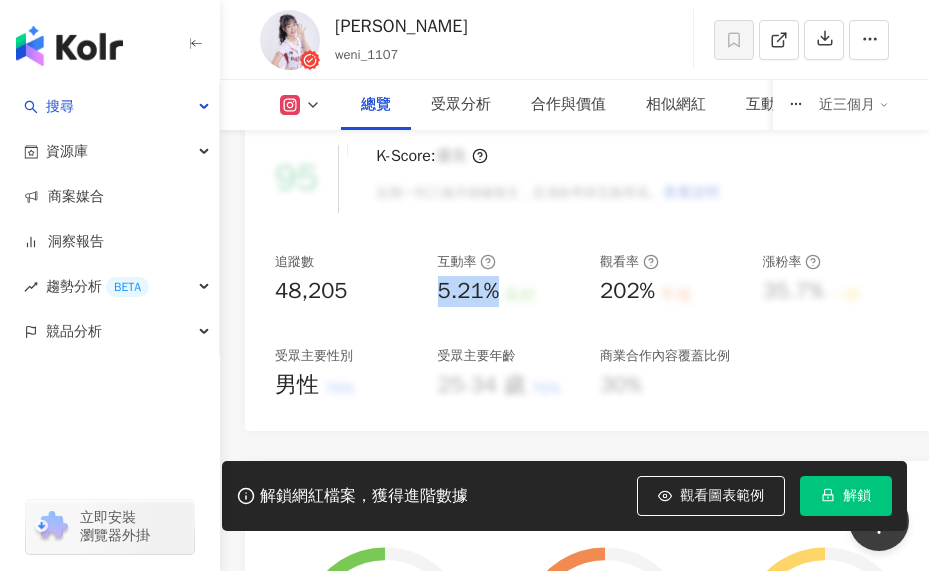 drag, startPoint x: 436, startPoint y: 313, endPoint x: 499, endPoint y: 322, distance: 63.63961 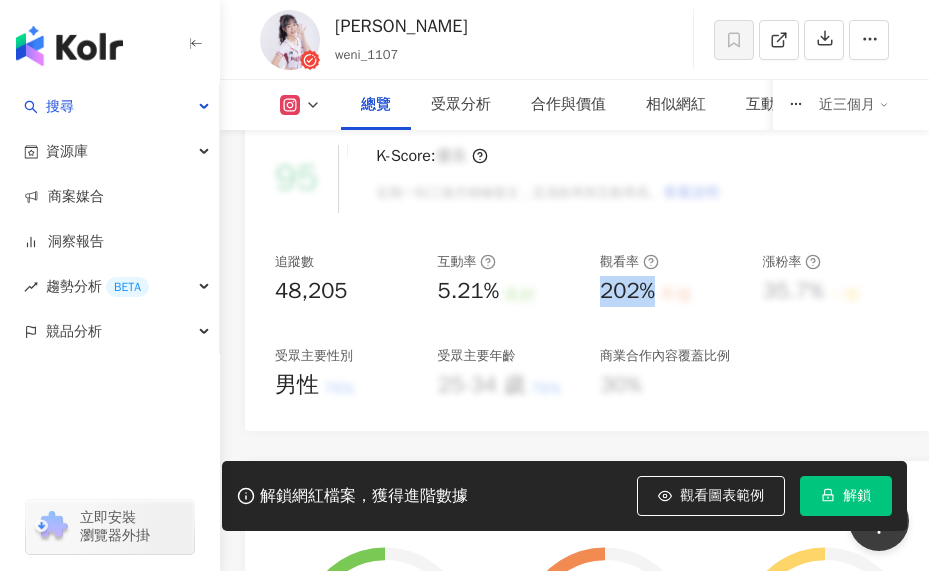 drag, startPoint x: 598, startPoint y: 311, endPoint x: 656, endPoint y: 315, distance: 58.137768 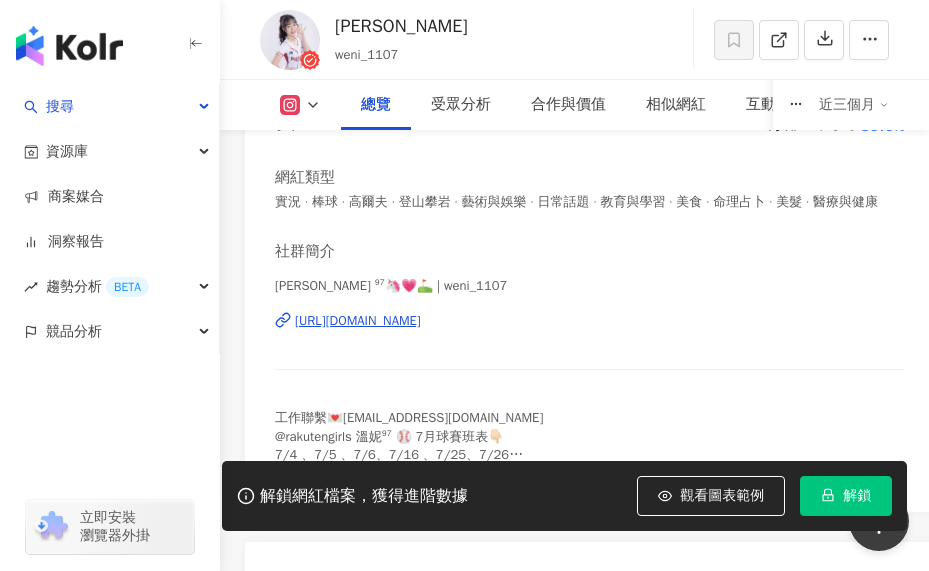 scroll, scrollTop: 0, scrollLeft: 0, axis: both 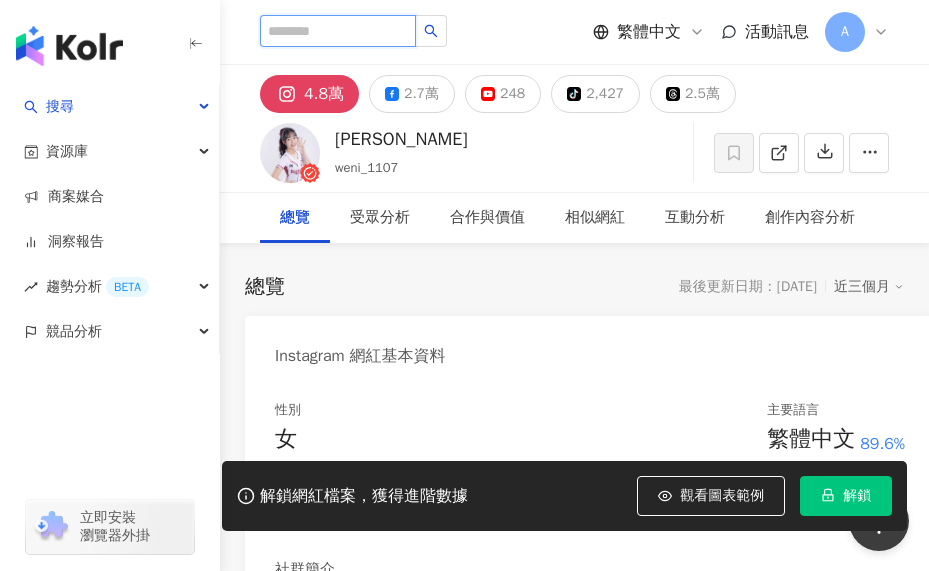 click at bounding box center (338, 31) 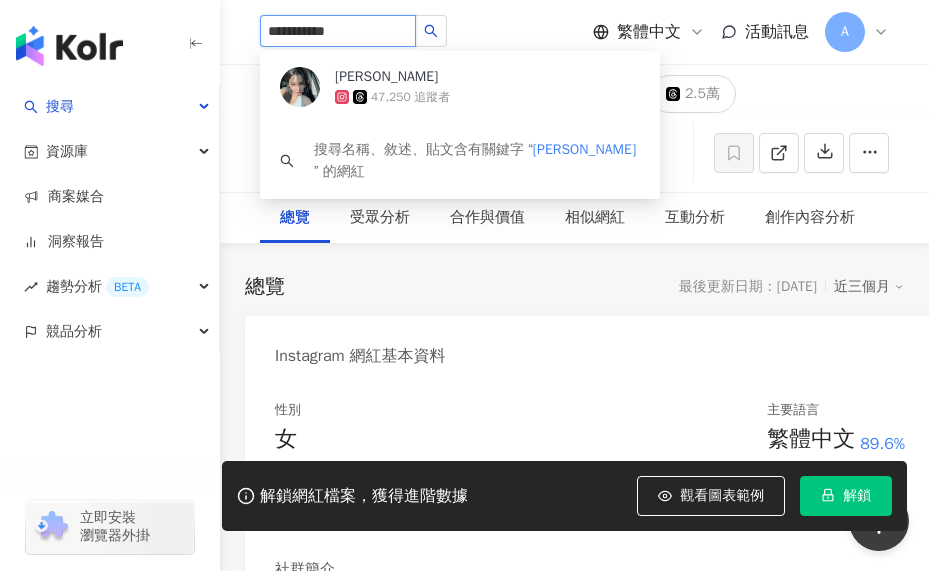 click on "47,250   追蹤者" at bounding box center (410, 97) 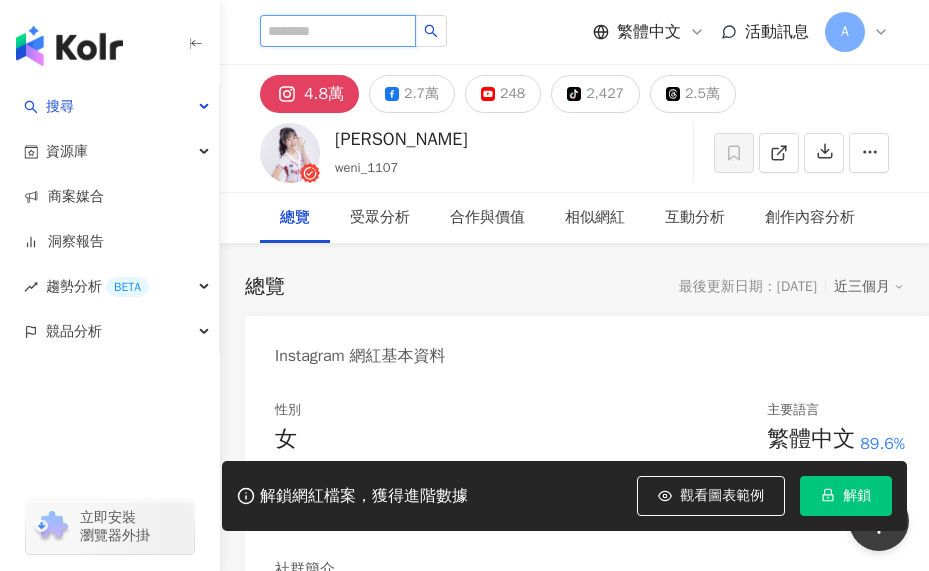 paste on "***" 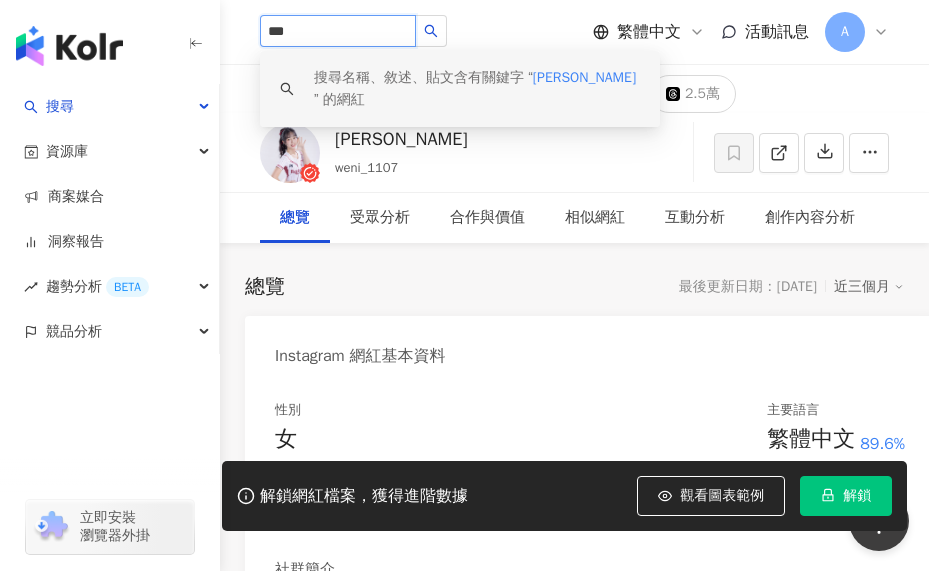 click on "搜尋名稱、敘述、貼文含有關鍵字 “ 貝佳頤 ” 的網紅" at bounding box center [477, 89] 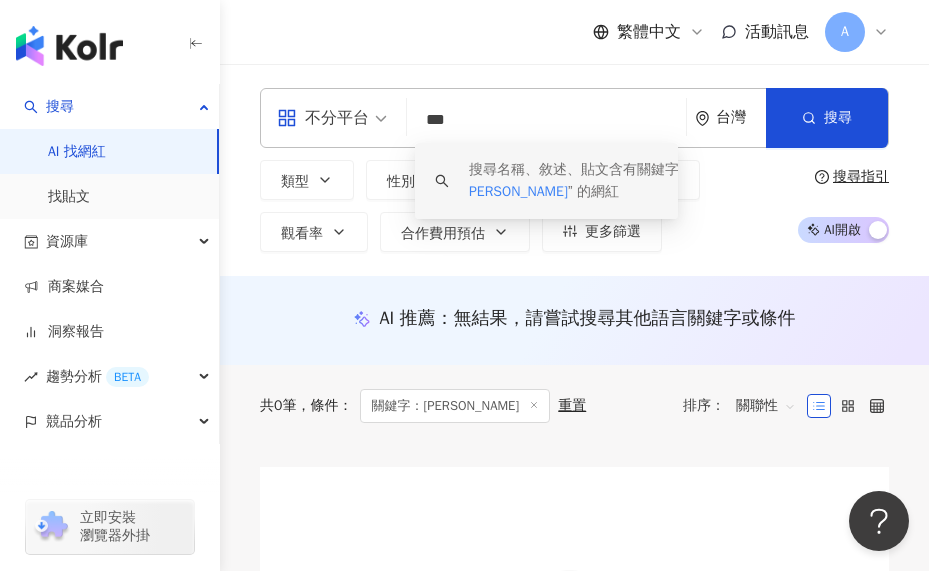 drag, startPoint x: 503, startPoint y: 127, endPoint x: 395, endPoint y: 120, distance: 108.226616 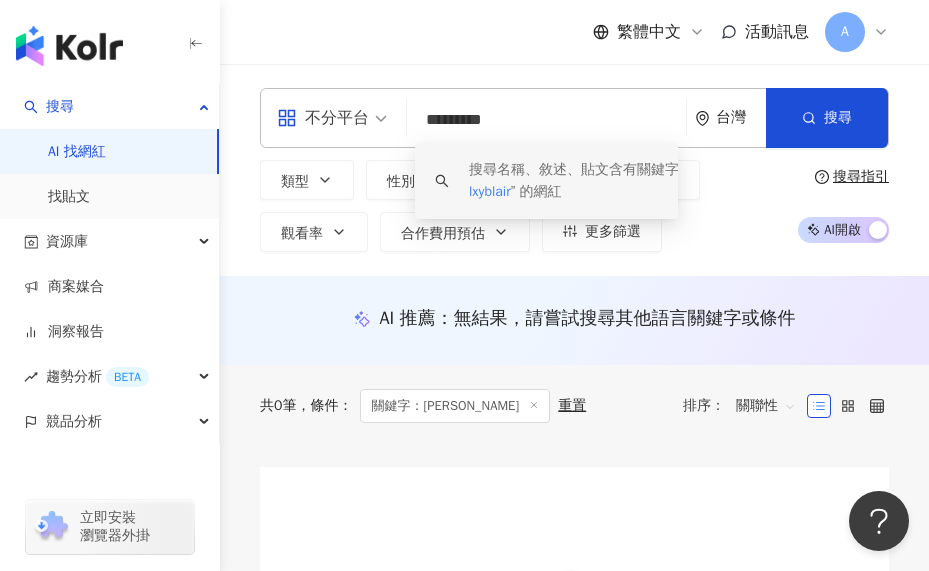 click on "搜尋名稱、敘述、貼文含有關鍵字 “ llxyblair ” 的網紅" at bounding box center (580, 181) 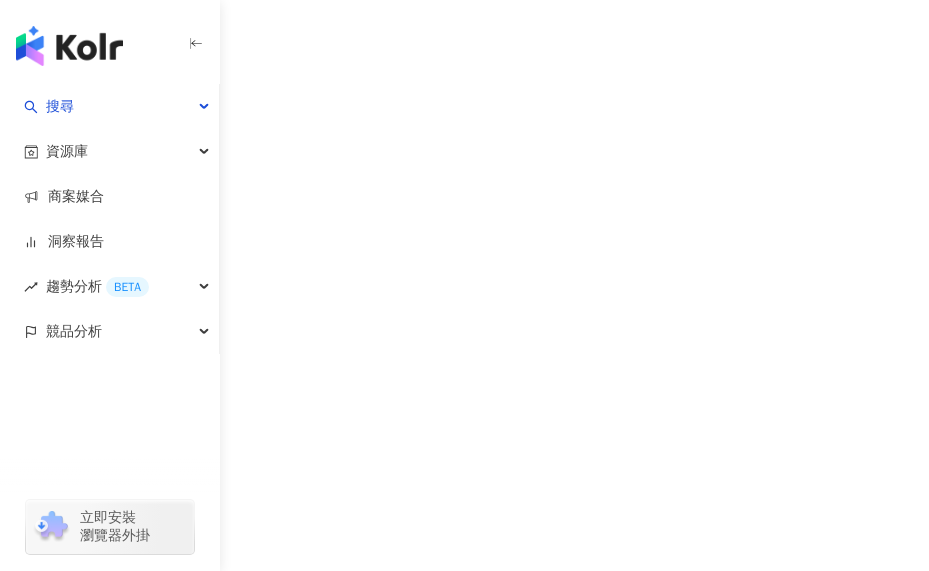 scroll, scrollTop: 0, scrollLeft: 0, axis: both 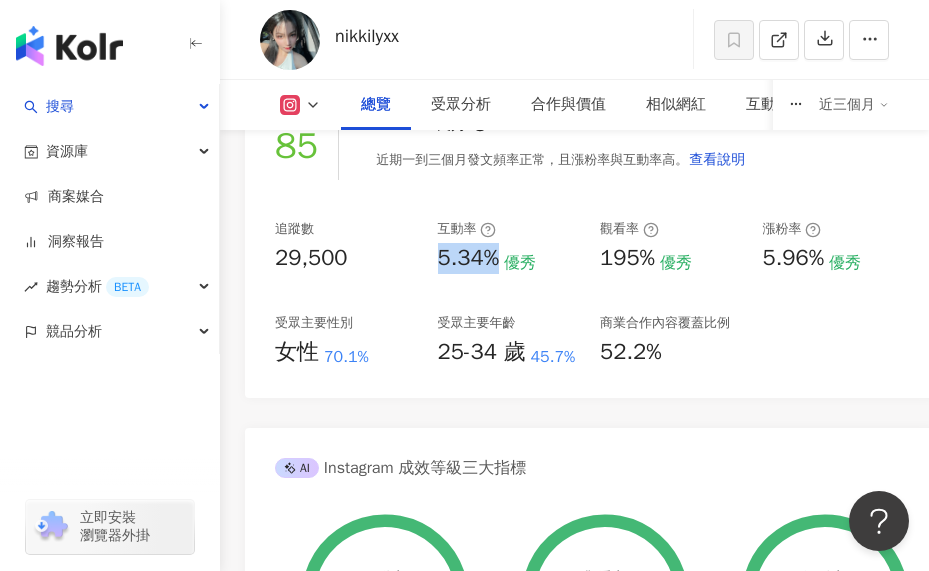 drag, startPoint x: 434, startPoint y: 264, endPoint x: 498, endPoint y: 265, distance: 64.00781 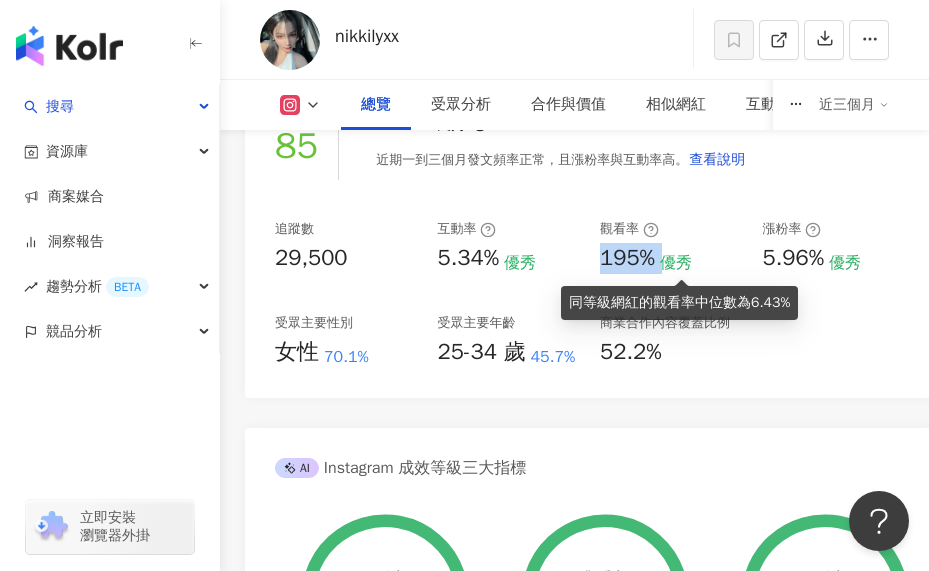 drag, startPoint x: 618, startPoint y: 261, endPoint x: 671, endPoint y: 272, distance: 54.129475 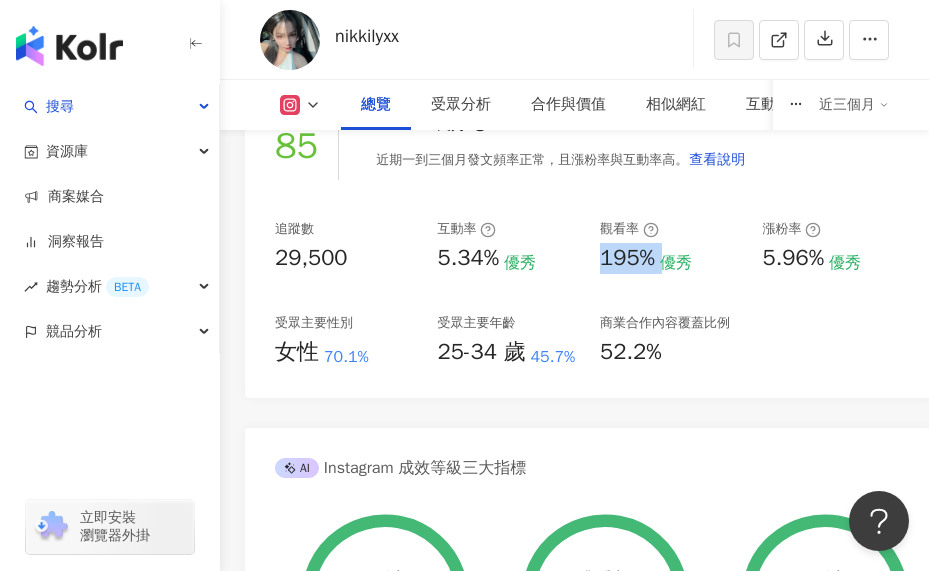 copy on "195%" 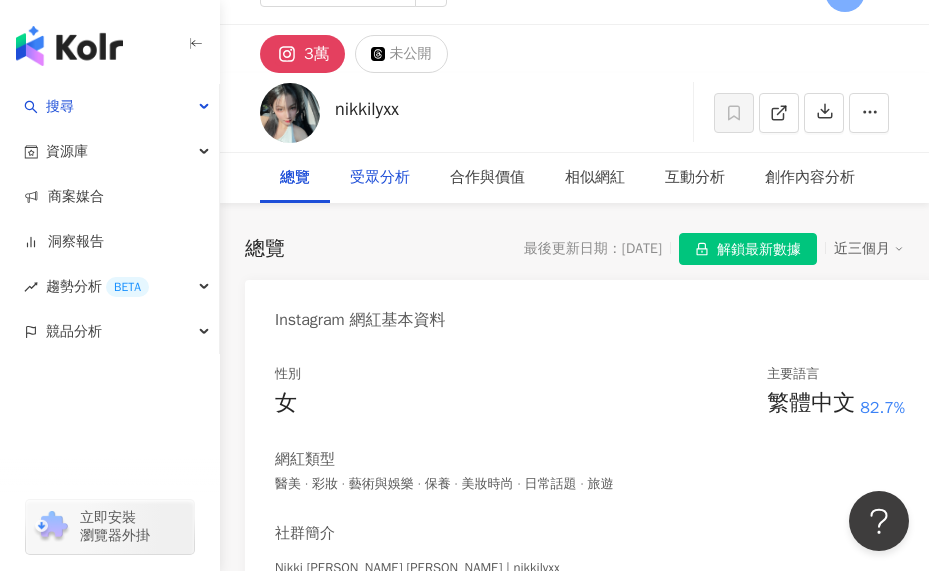 scroll, scrollTop: 0, scrollLeft: 0, axis: both 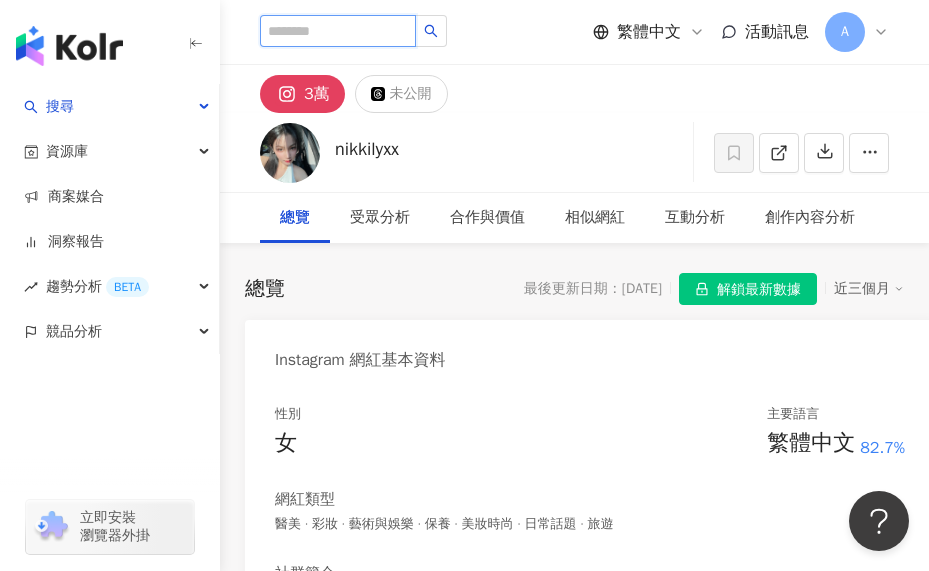 click at bounding box center (338, 31) 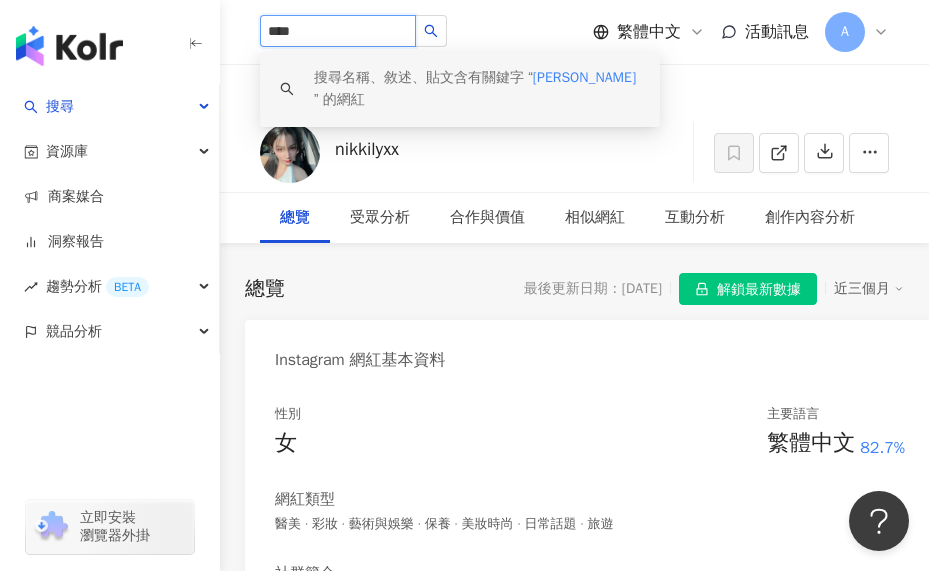 drag, startPoint x: 430, startPoint y: 34, endPoint x: 229, endPoint y: 33, distance: 201.00249 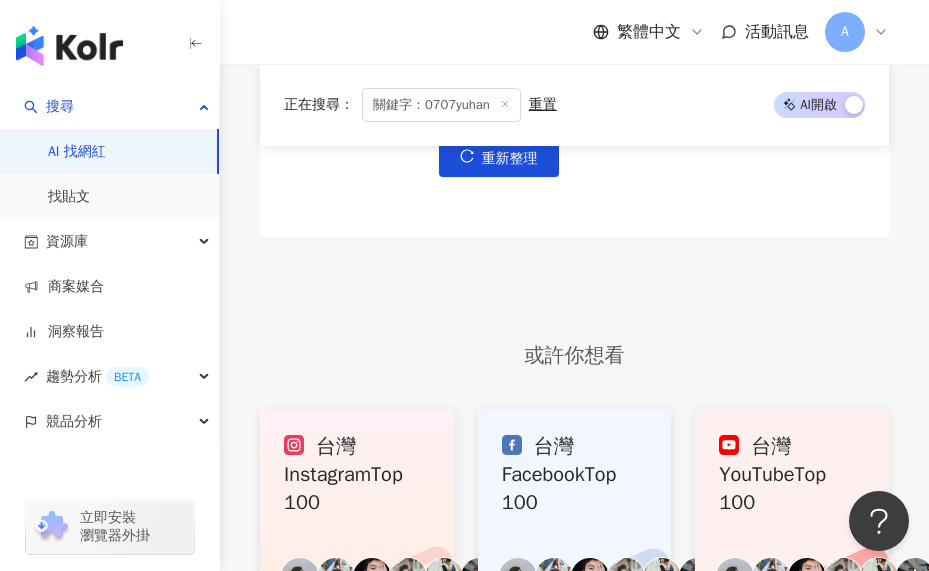 scroll, scrollTop: 700, scrollLeft: 0, axis: vertical 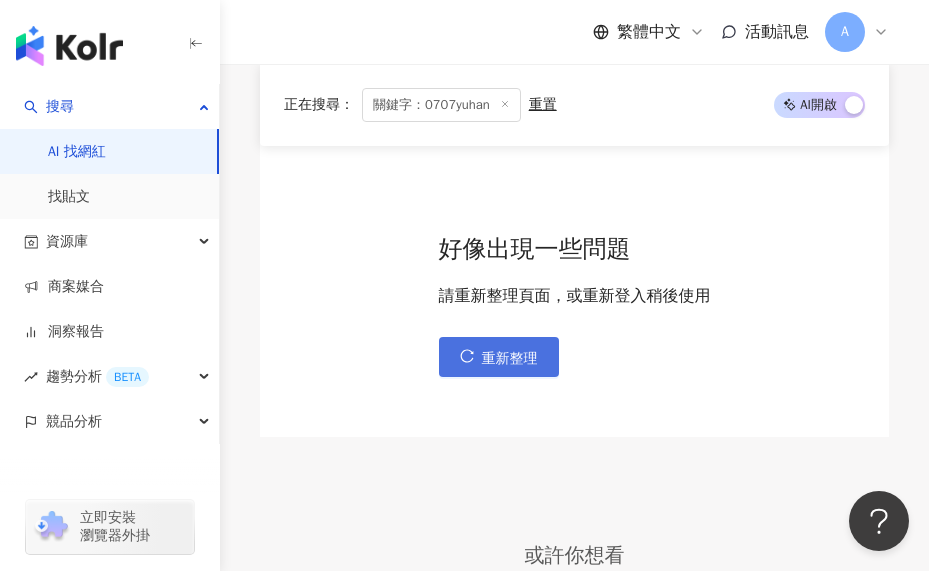 click on "重新整理" at bounding box center [499, 357] 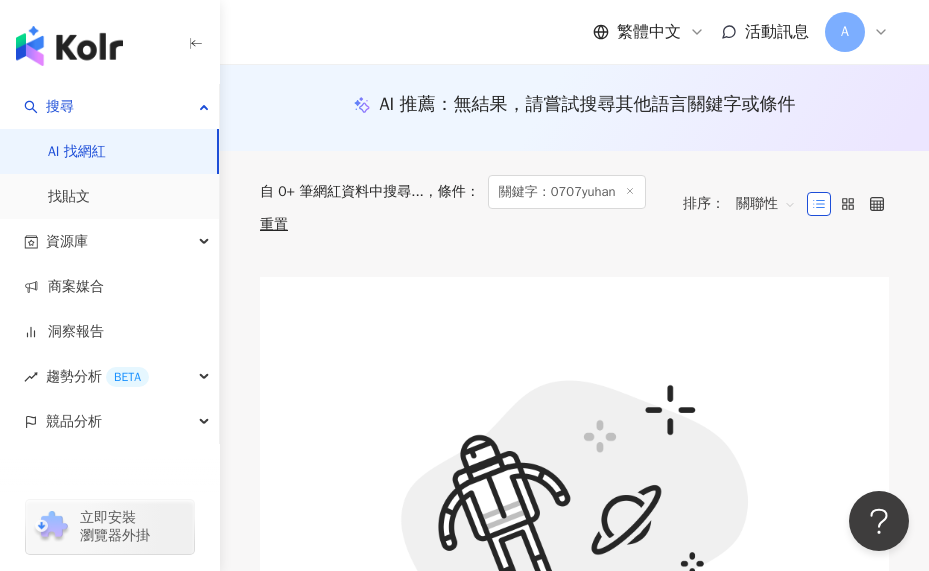 scroll, scrollTop: 0, scrollLeft: 0, axis: both 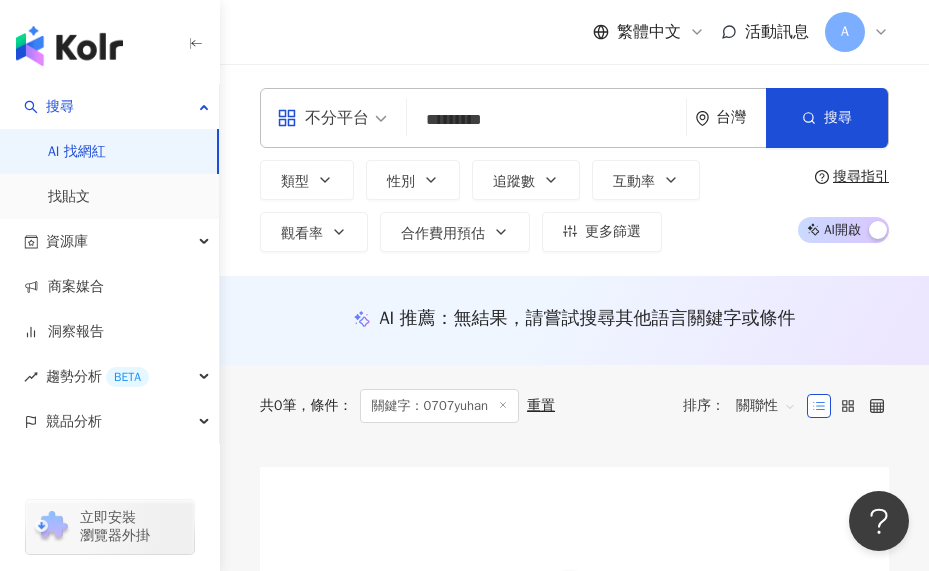 type 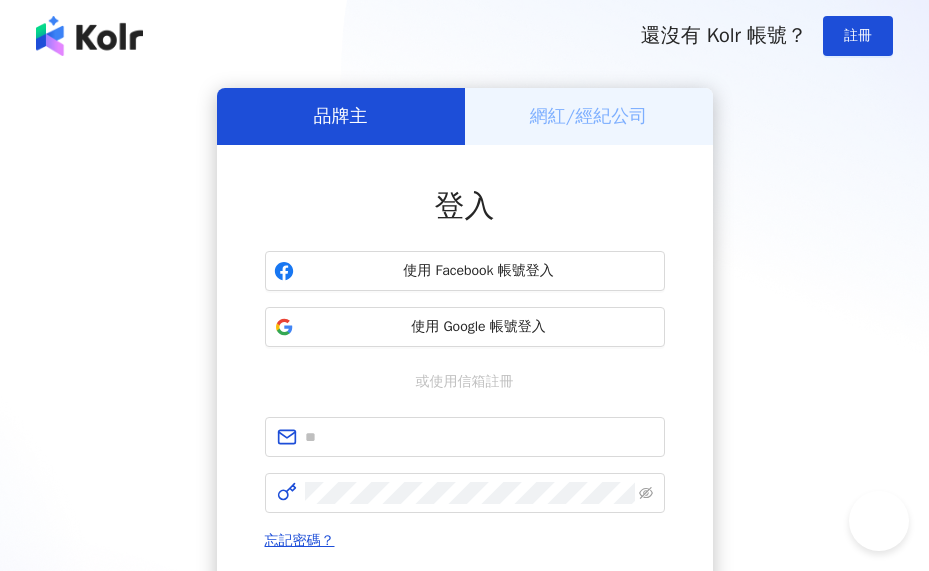 scroll, scrollTop: 0, scrollLeft: 0, axis: both 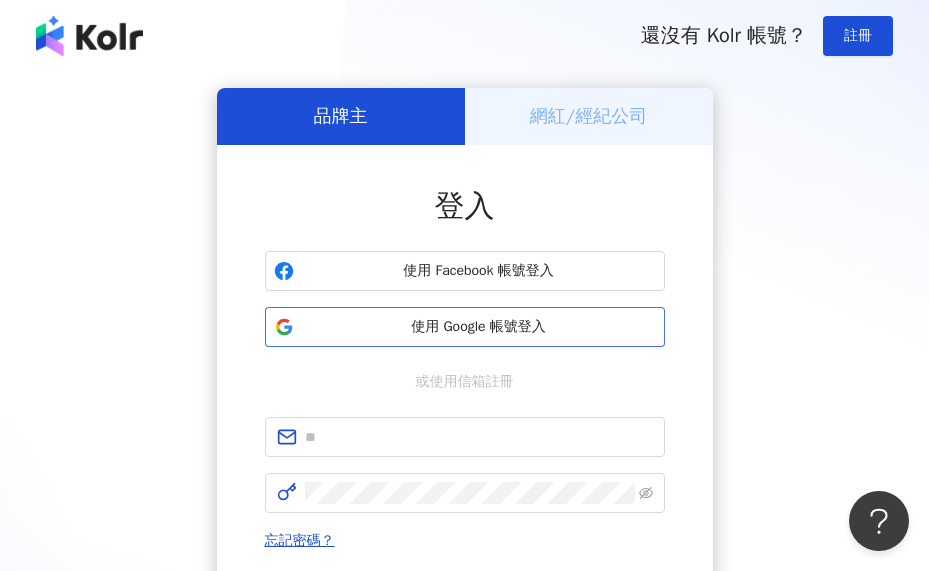 click on "使用 Google 帳號登入" at bounding box center (479, 327) 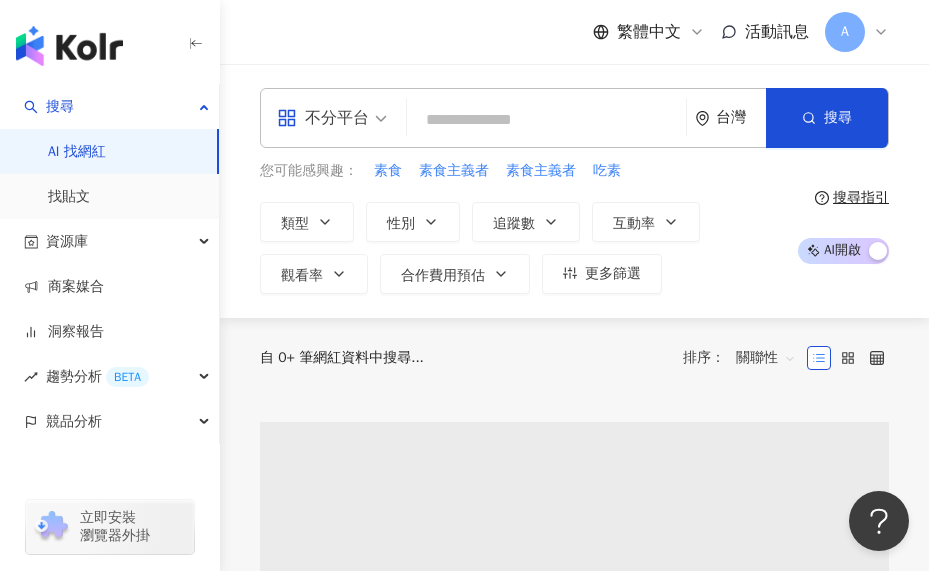type on "*********" 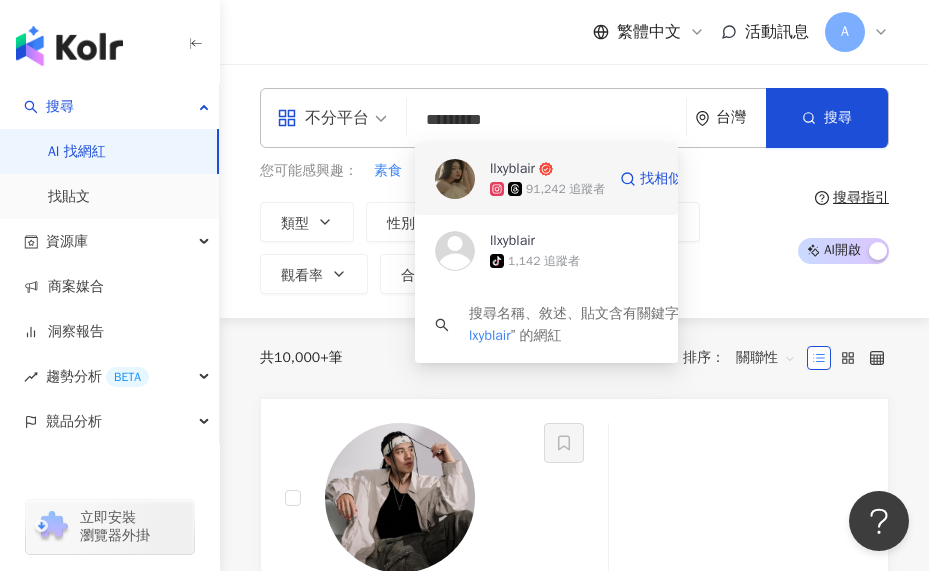 click at bounding box center [517, 189] 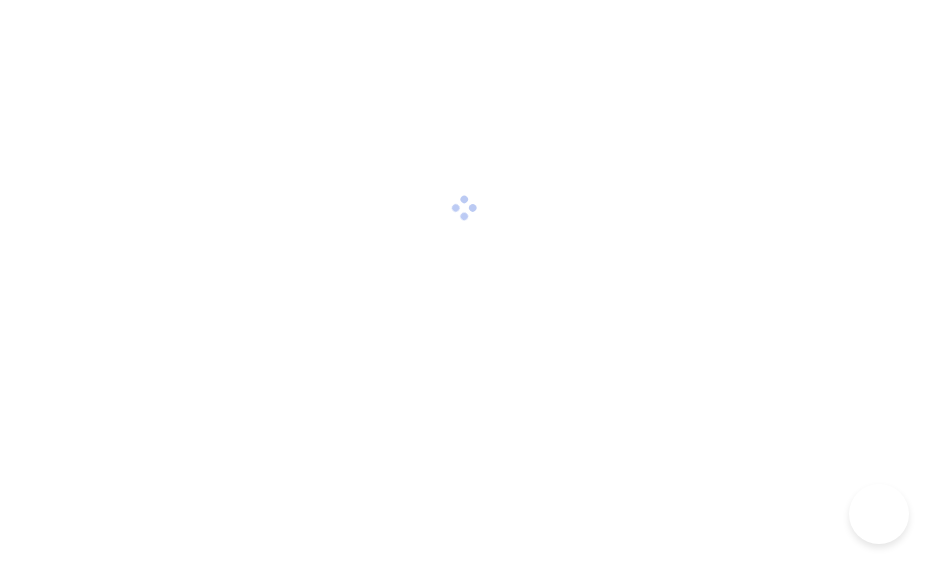 scroll, scrollTop: 0, scrollLeft: 0, axis: both 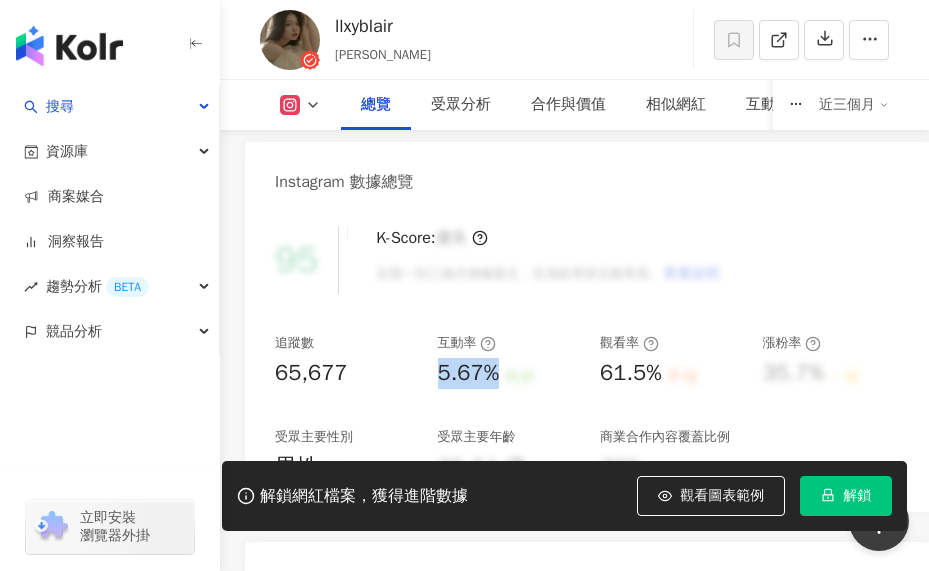 drag, startPoint x: 435, startPoint y: 378, endPoint x: 506, endPoint y: 382, distance: 71.11259 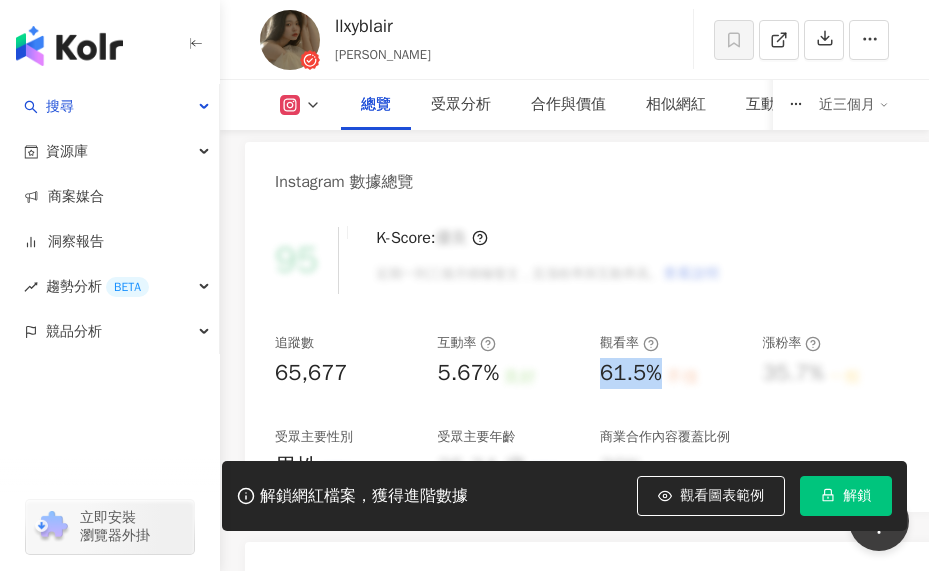 drag, startPoint x: 599, startPoint y: 379, endPoint x: 668, endPoint y: 381, distance: 69.02898 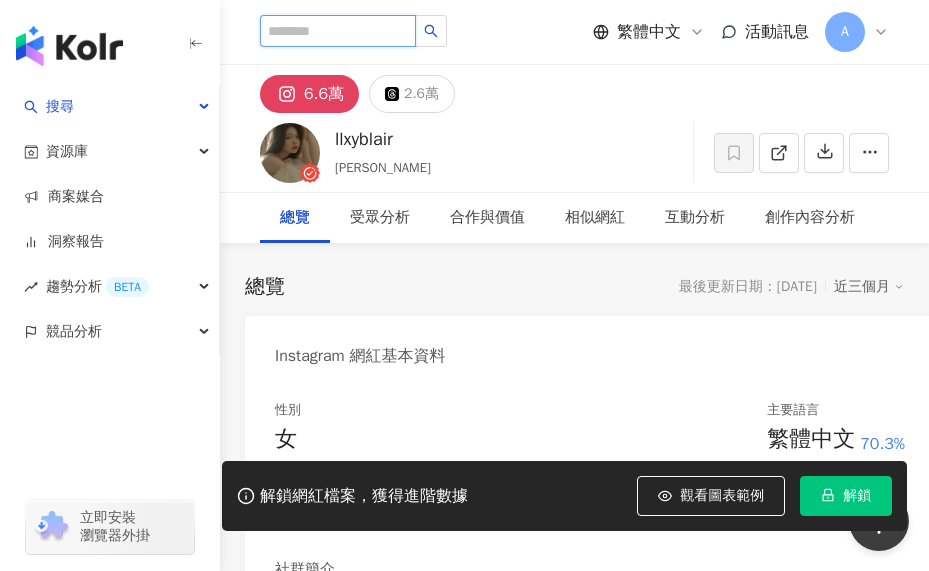 click at bounding box center [338, 31] 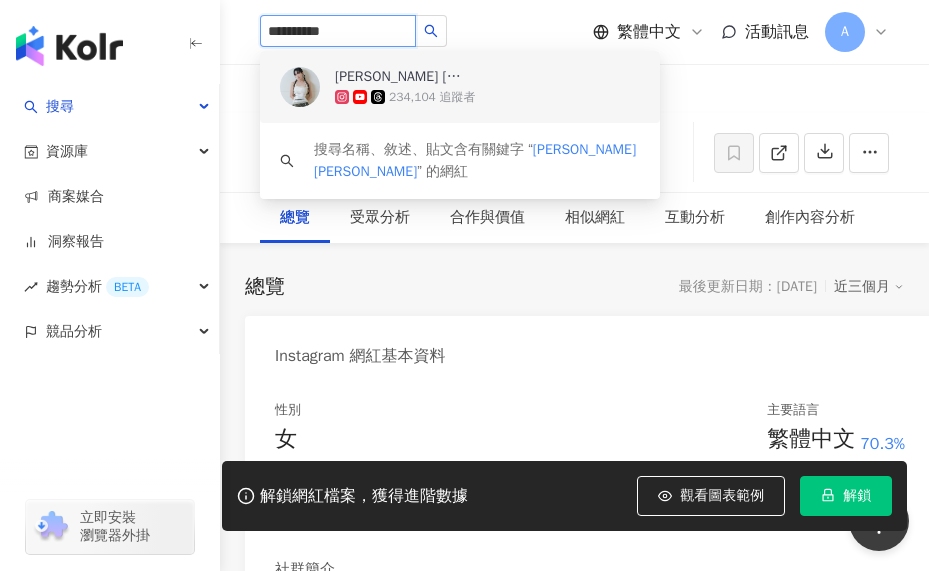 click on "234,104   追蹤者" at bounding box center [432, 97] 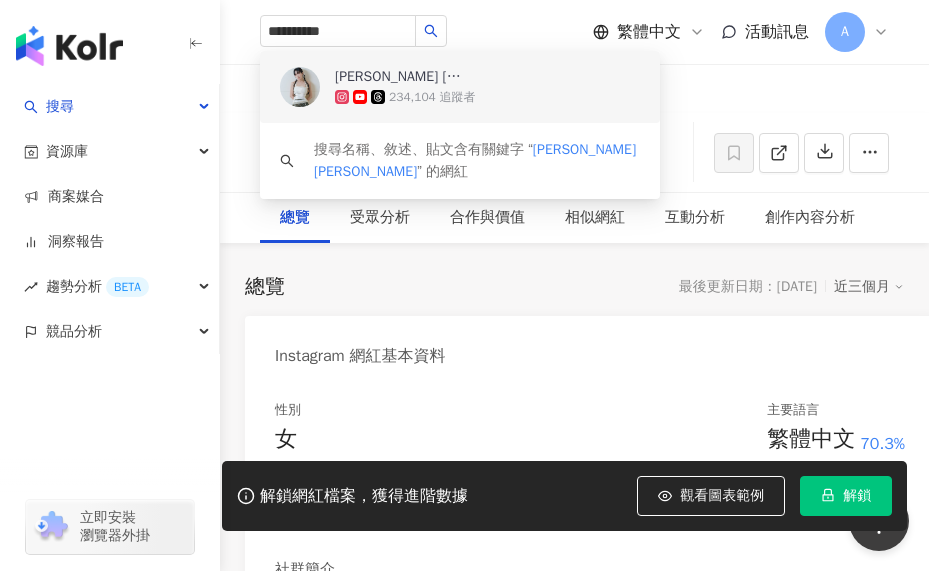 type 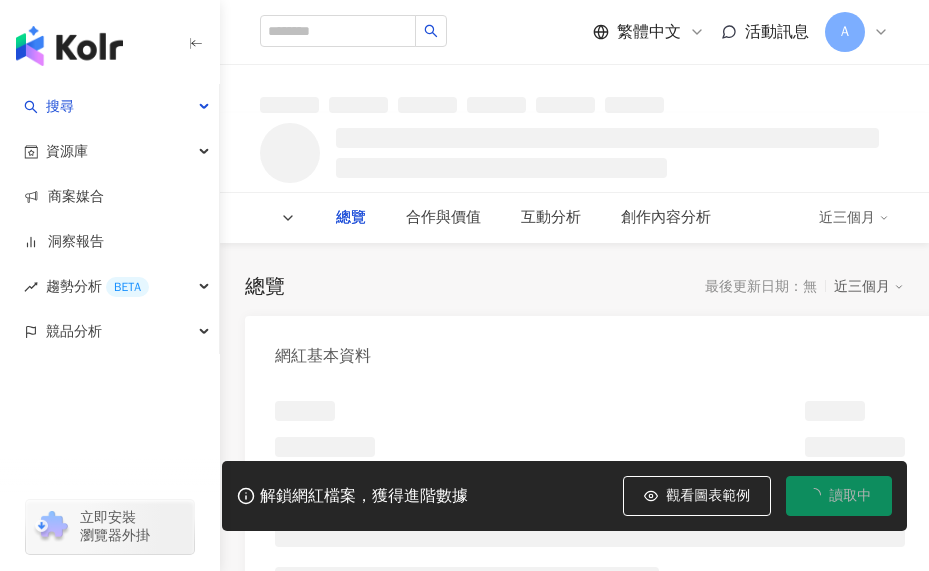 scroll, scrollTop: 0, scrollLeft: 0, axis: both 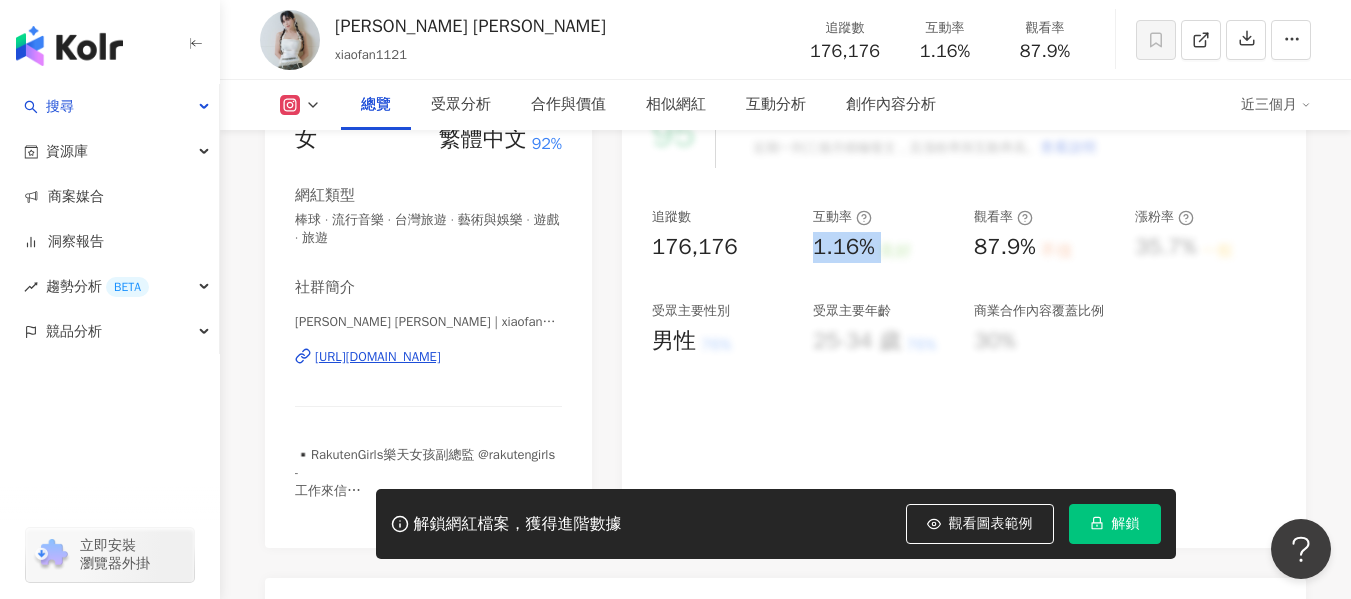 drag, startPoint x: 814, startPoint y: 251, endPoint x: 909, endPoint y: 257, distance: 95.189285 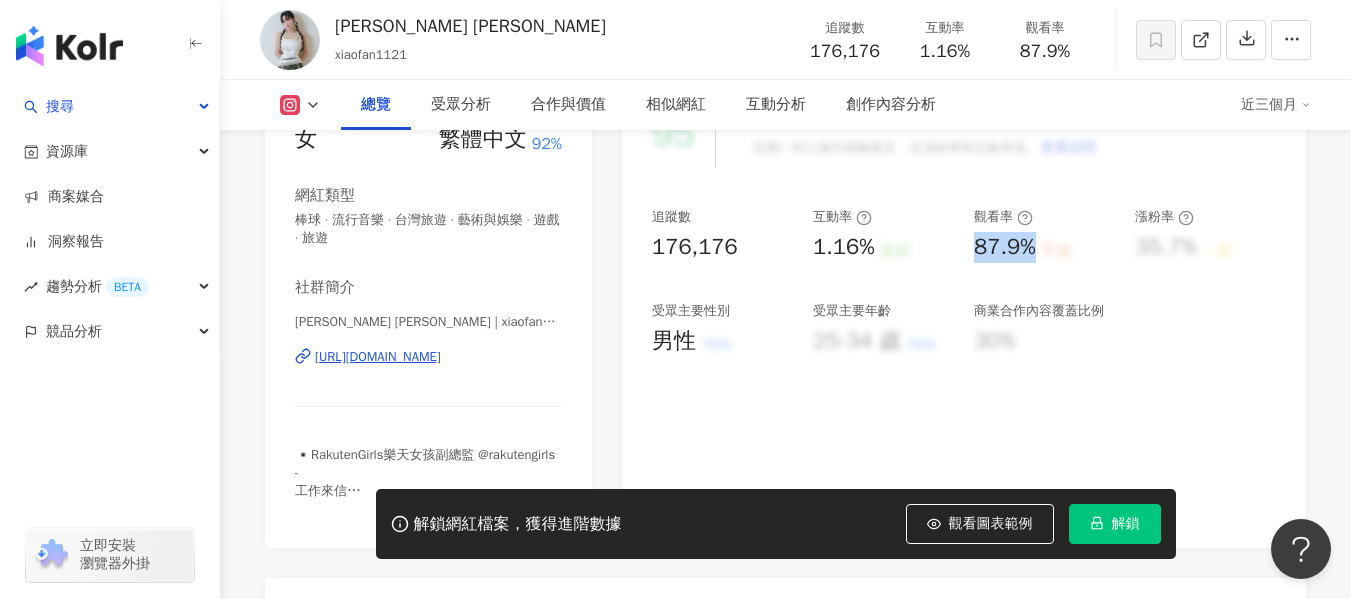 drag, startPoint x: 972, startPoint y: 249, endPoint x: 1035, endPoint y: 249, distance: 63 